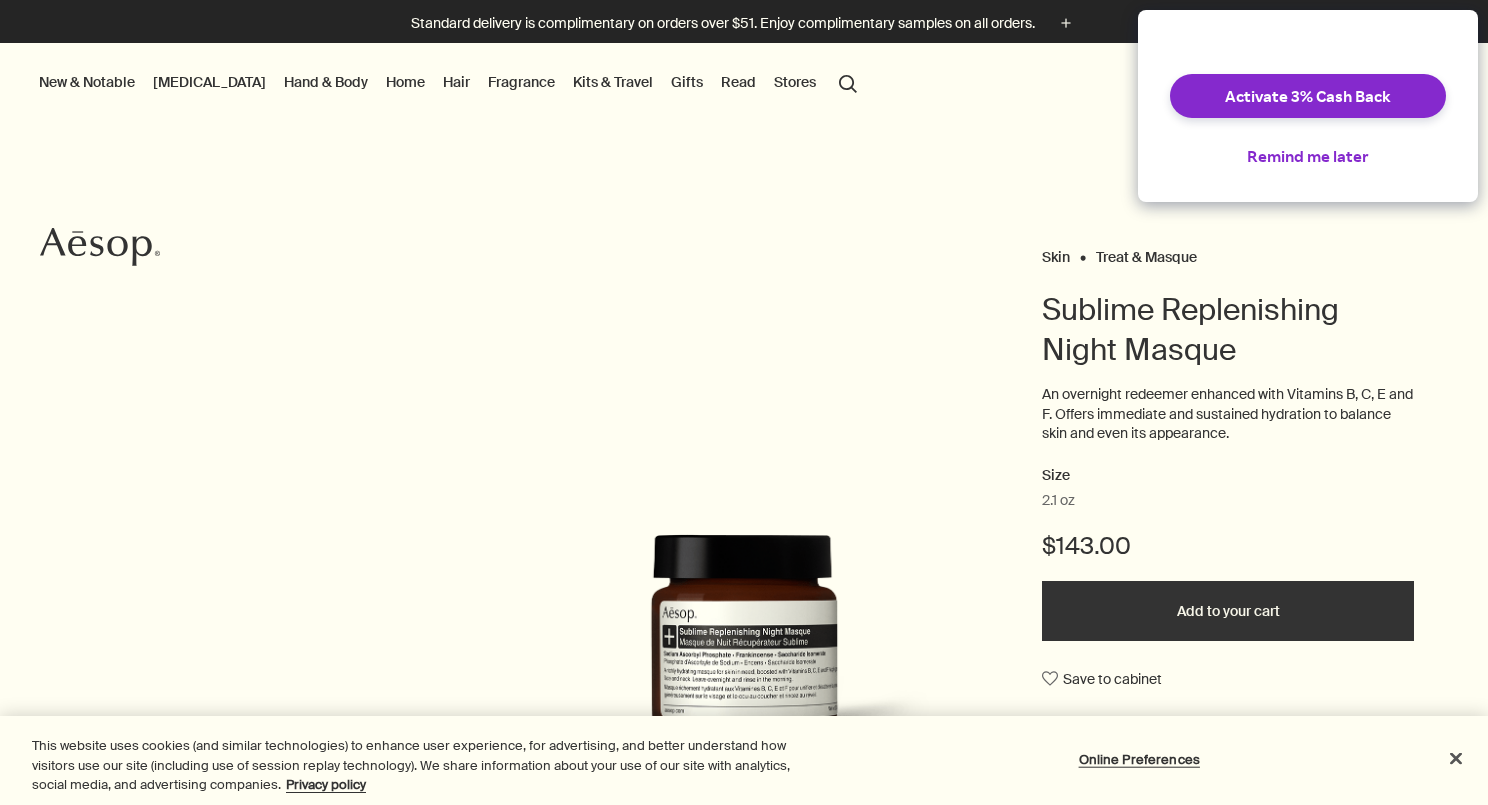 scroll, scrollTop: 0, scrollLeft: 0, axis: both 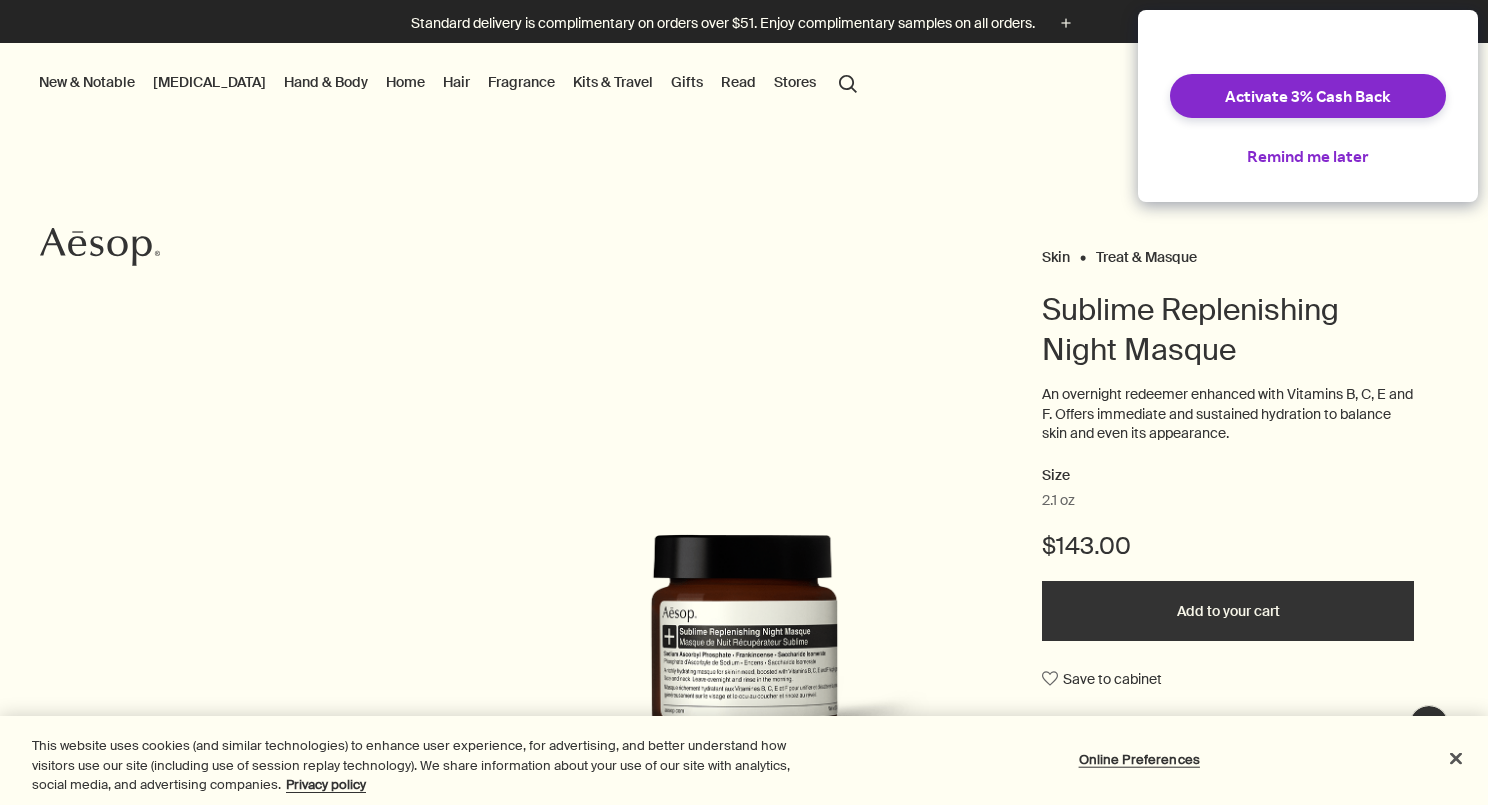 click on "[MEDICAL_DATA]" at bounding box center (209, 82) 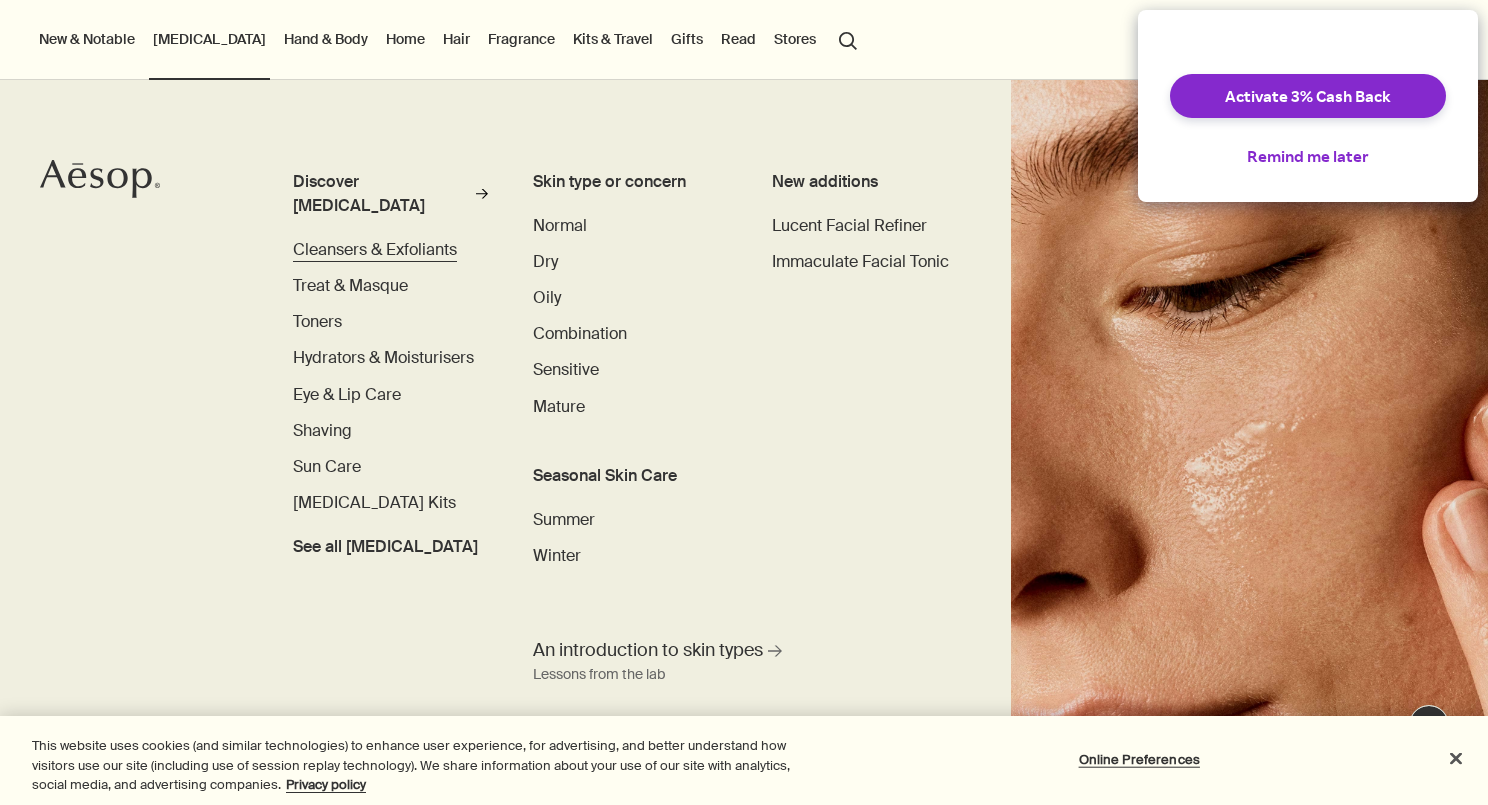 click on "Cleansers & Exfoliants" at bounding box center [375, 249] 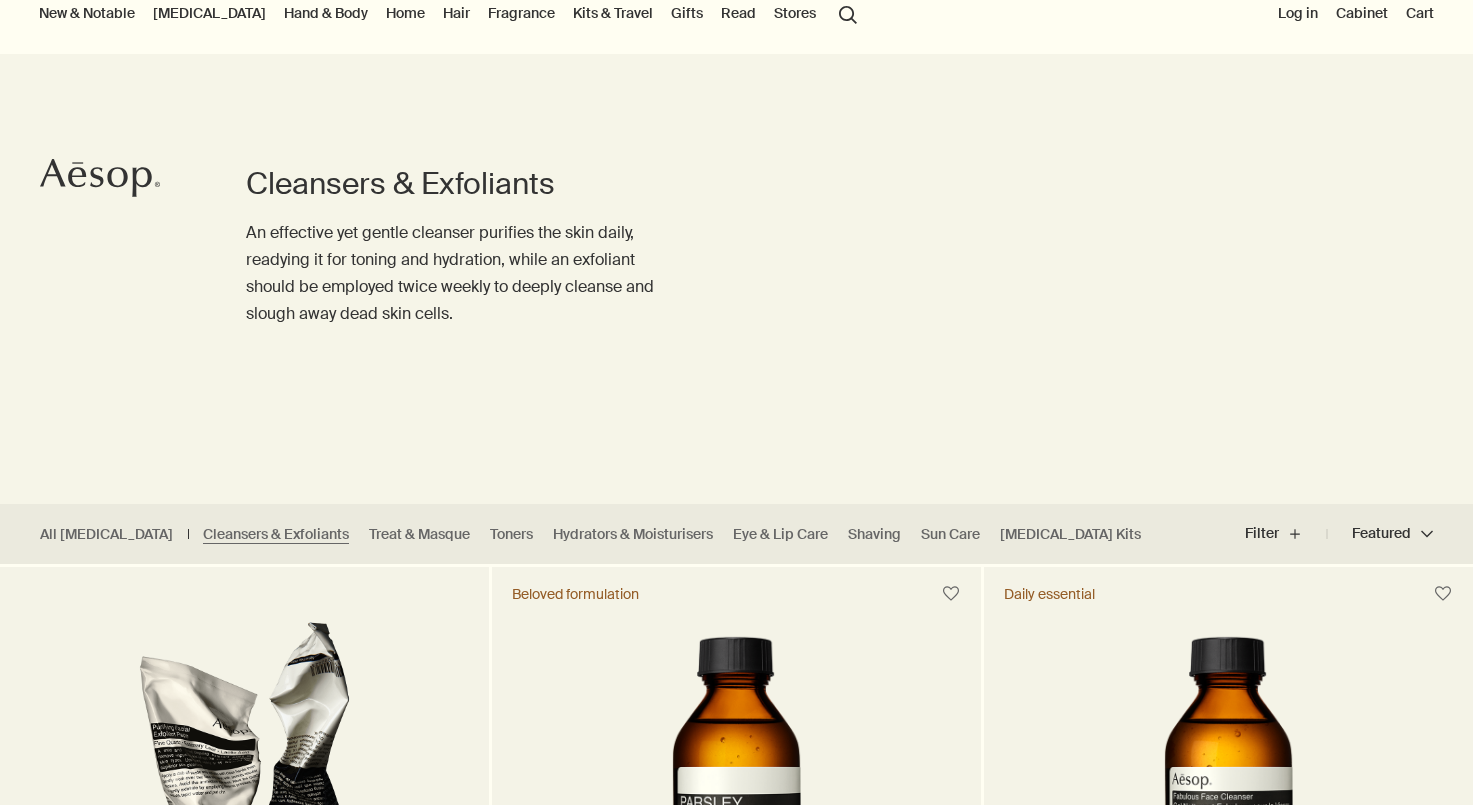 scroll, scrollTop: 0, scrollLeft: 0, axis: both 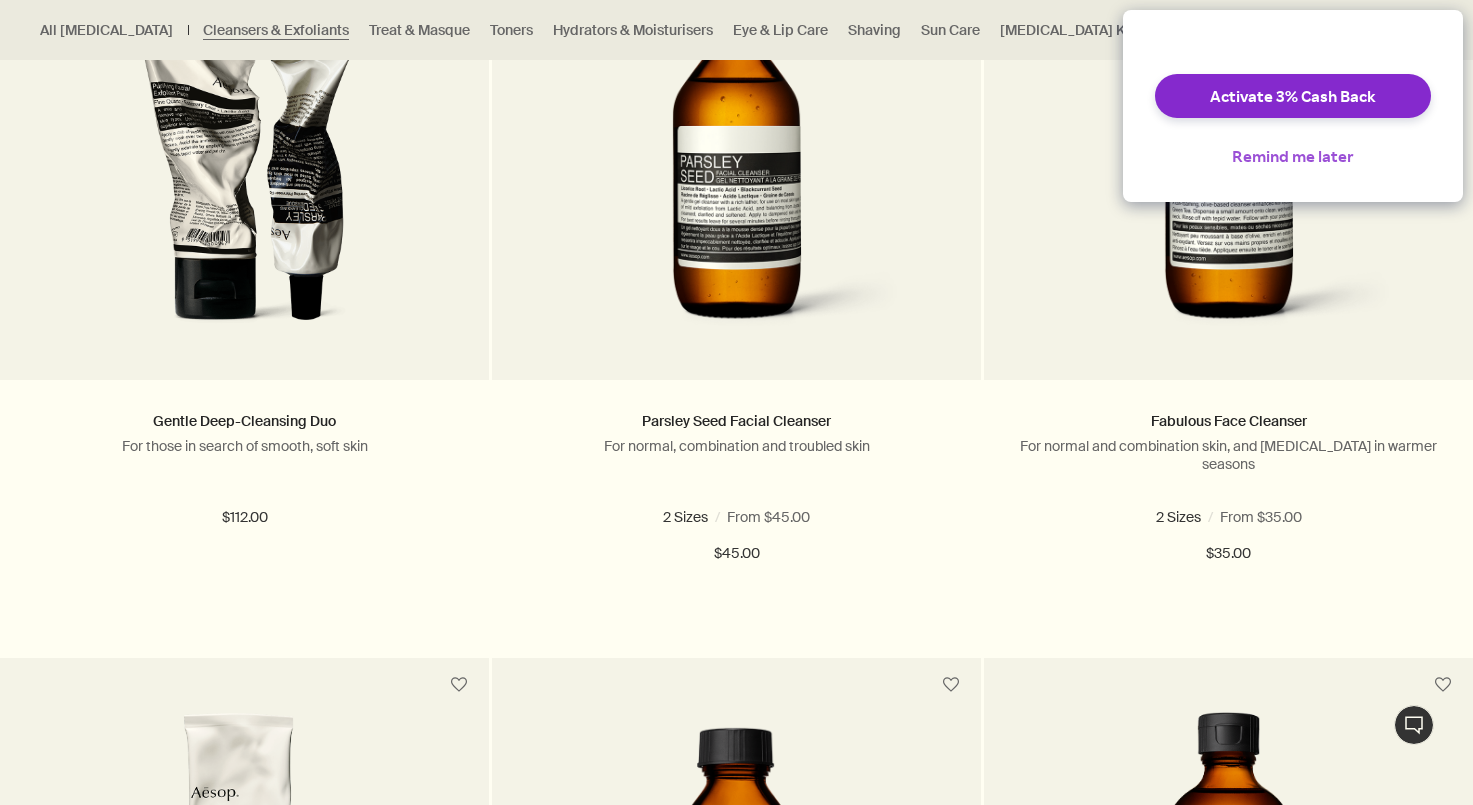 click on "Remind me later" at bounding box center [1293, 156] 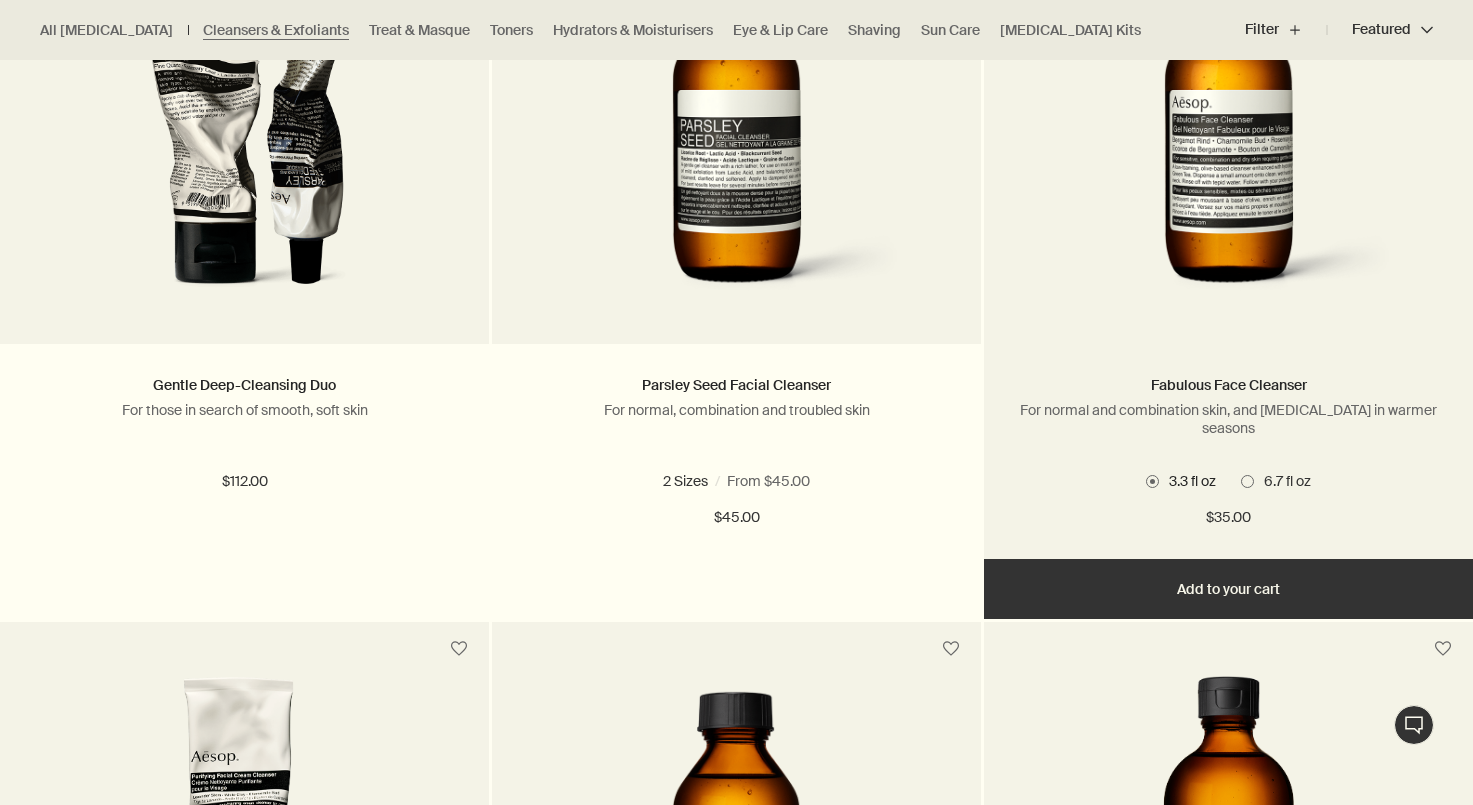 scroll, scrollTop: 761, scrollLeft: 0, axis: vertical 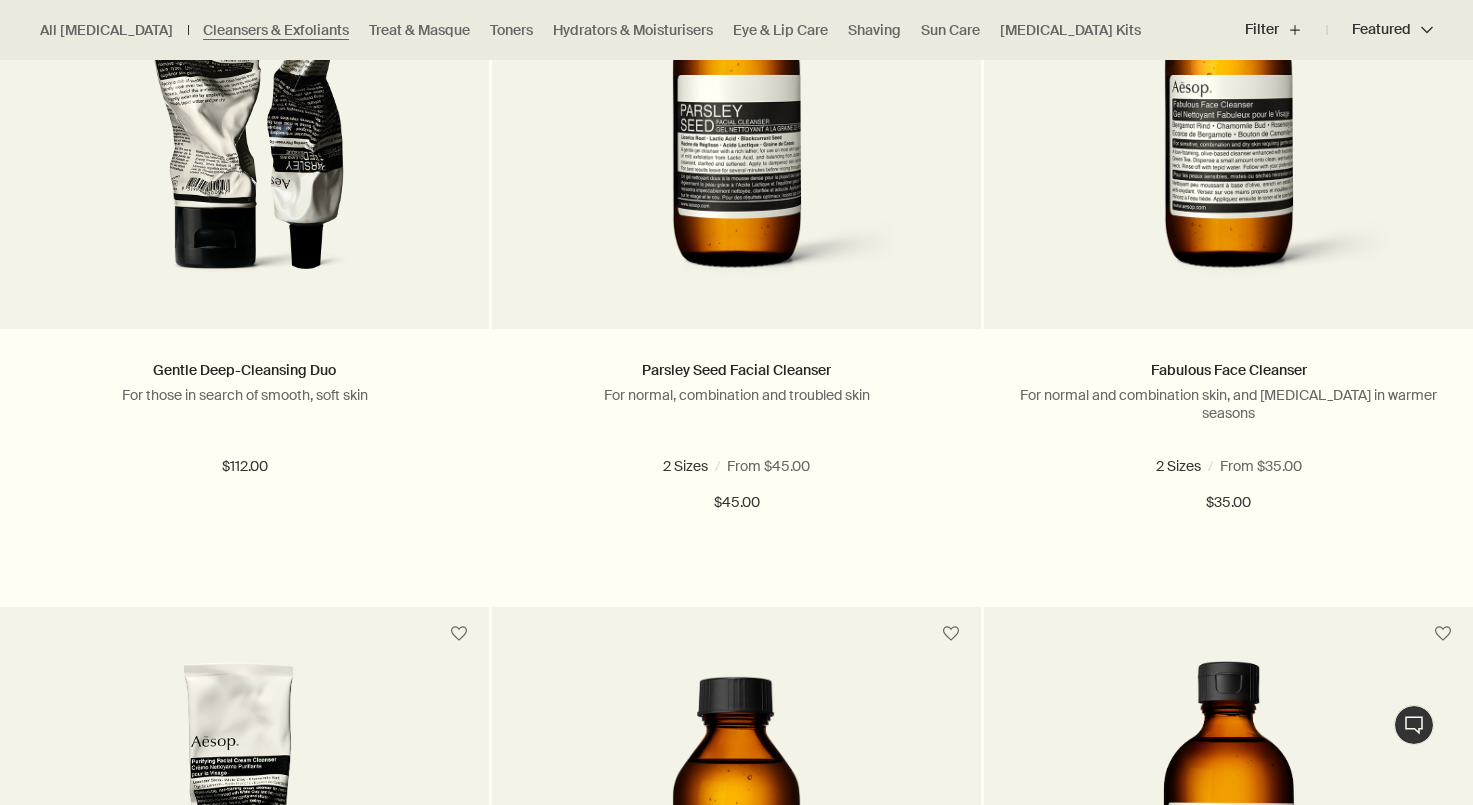 click at bounding box center (736, 44) 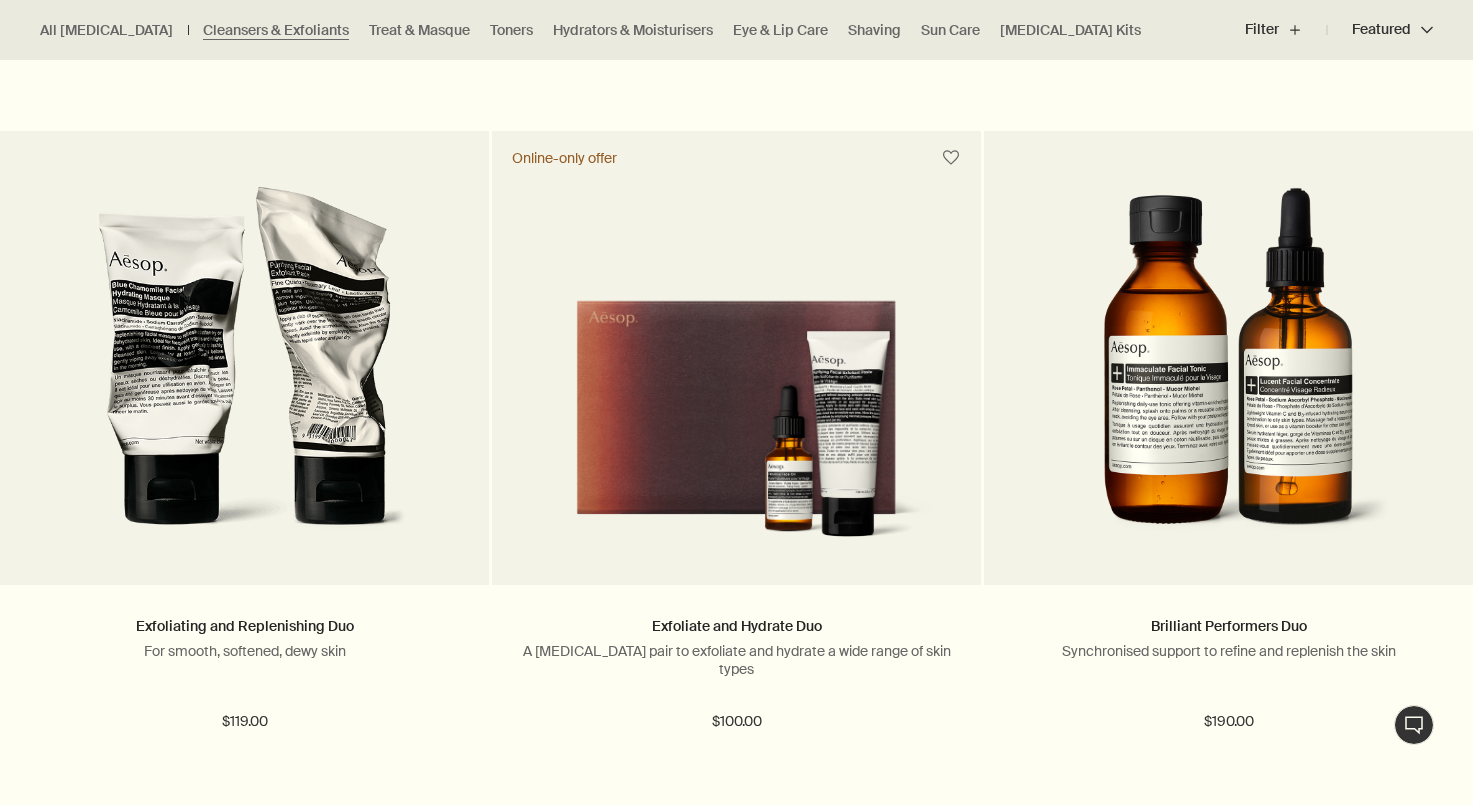 scroll, scrollTop: 3483, scrollLeft: 0, axis: vertical 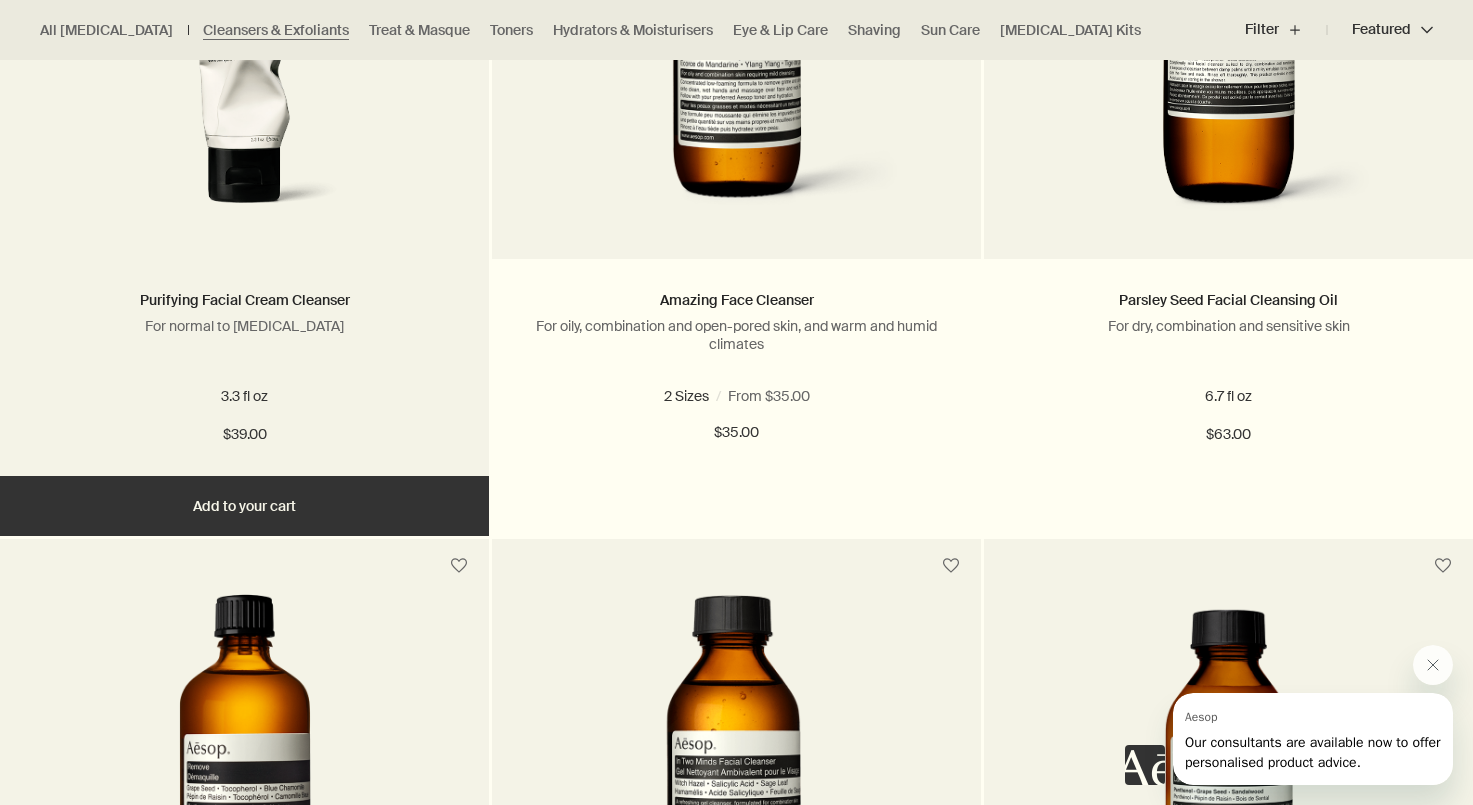 click at bounding box center (245, 44) 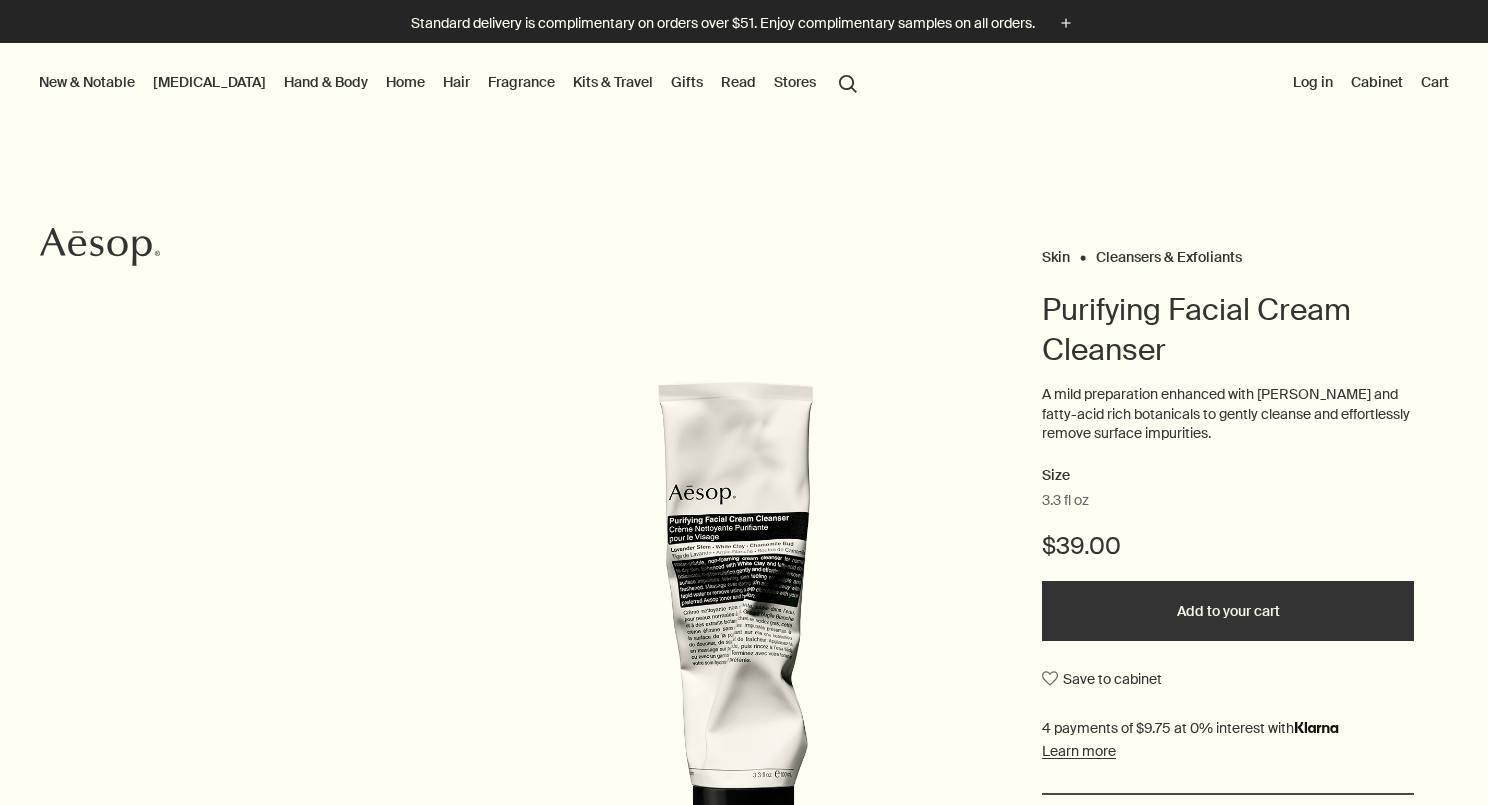 scroll, scrollTop: 0, scrollLeft: 0, axis: both 